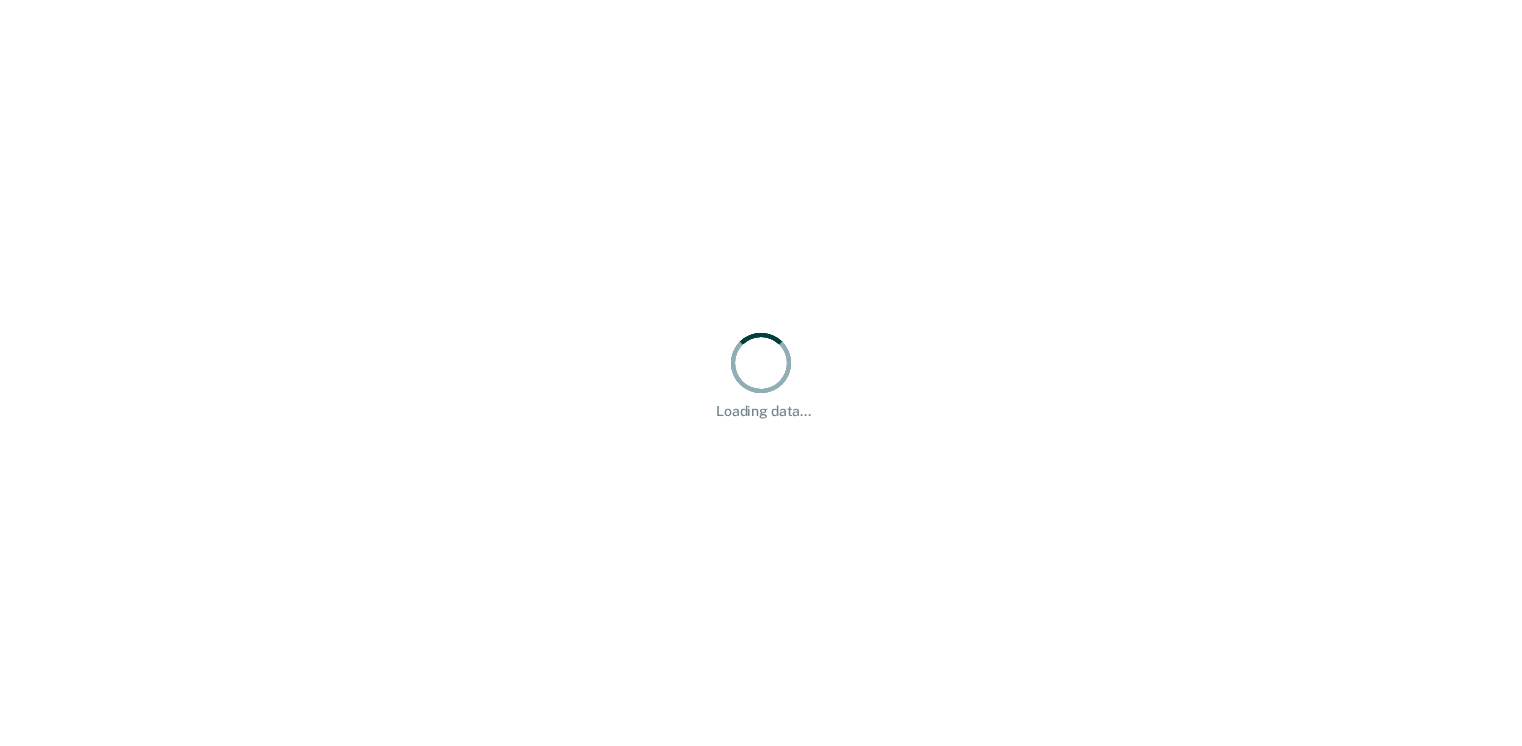 scroll, scrollTop: 0, scrollLeft: 0, axis: both 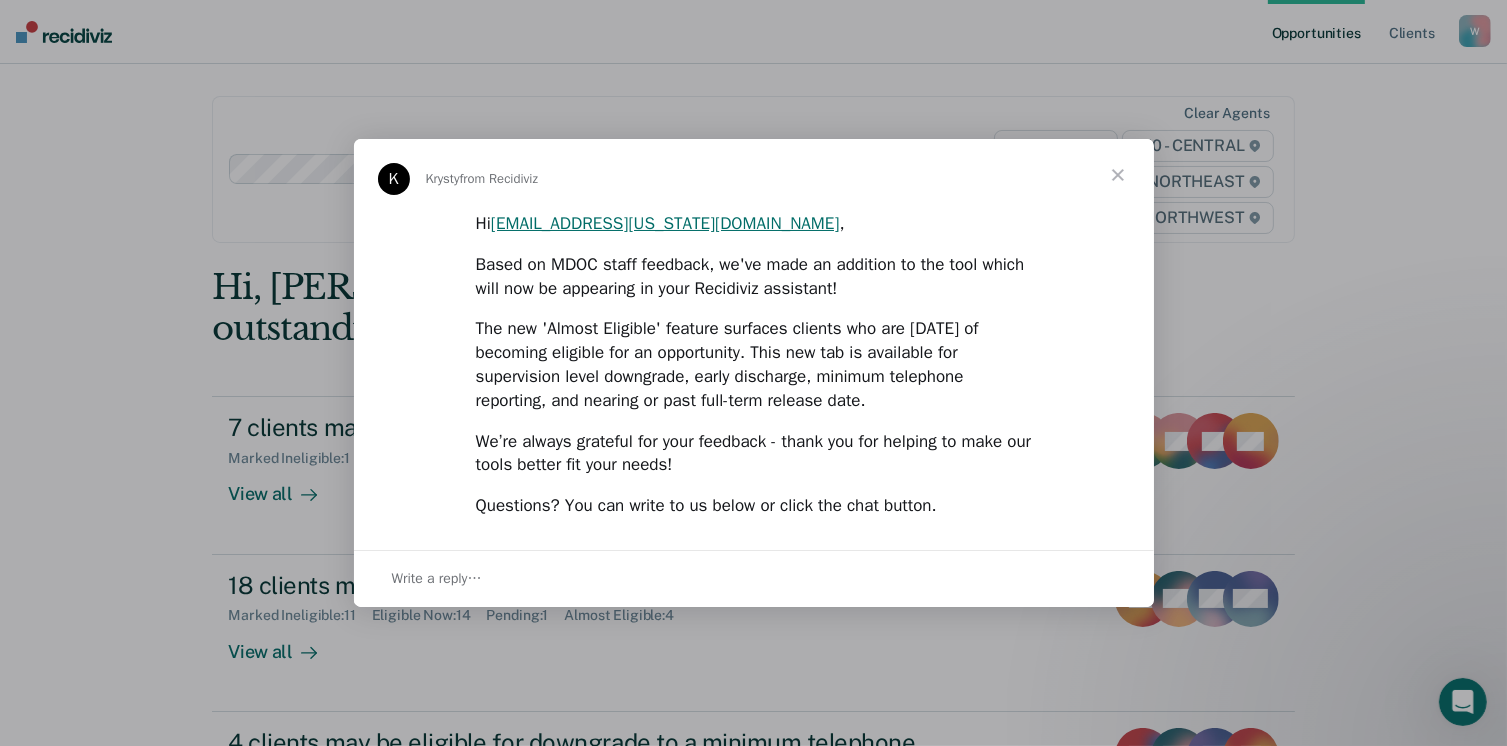 click at bounding box center (1118, 175) 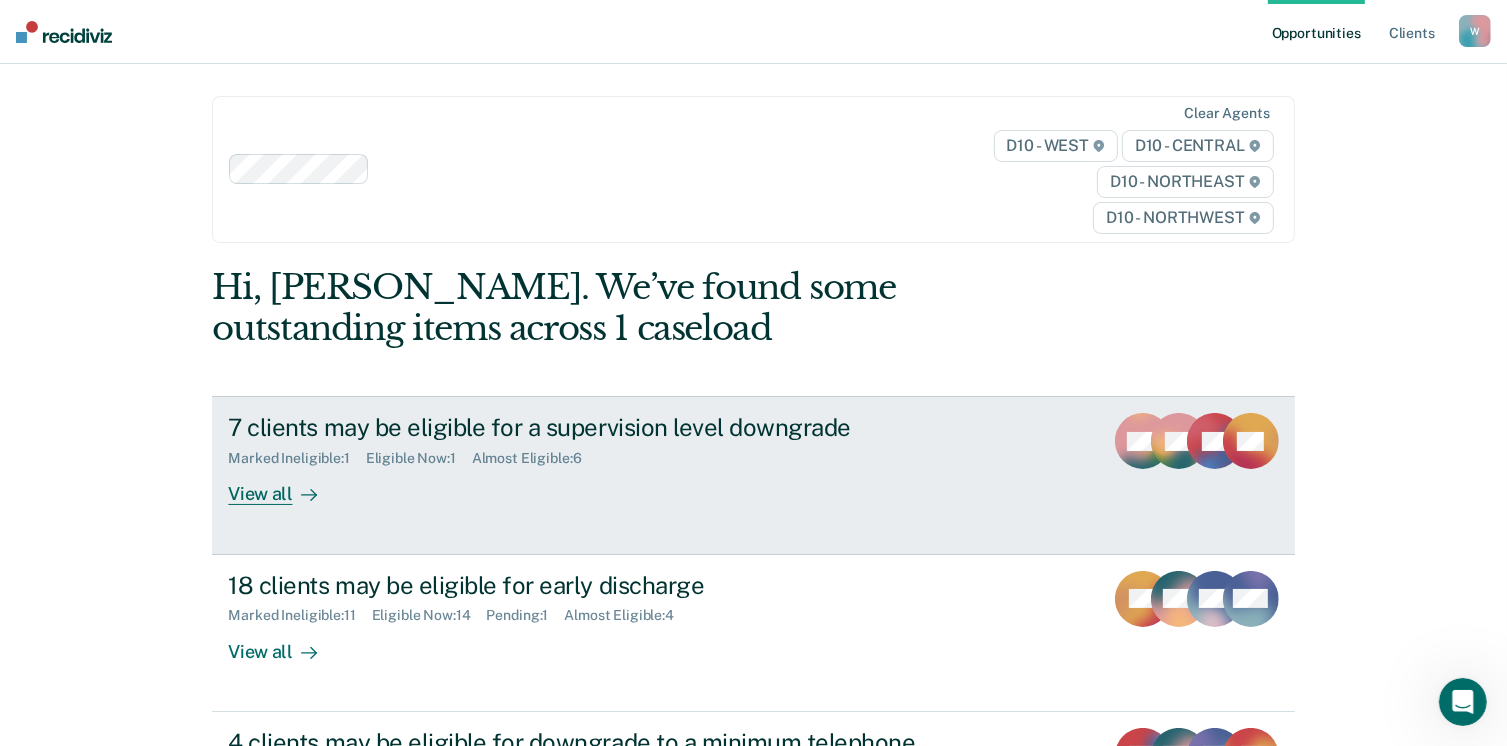 click on "7 clients may be eligible for a supervision level downgrade Marked Ineligible :  1 Eligible Now :  1 Almost Eligible :  6 View all" at bounding box center [603, 459] 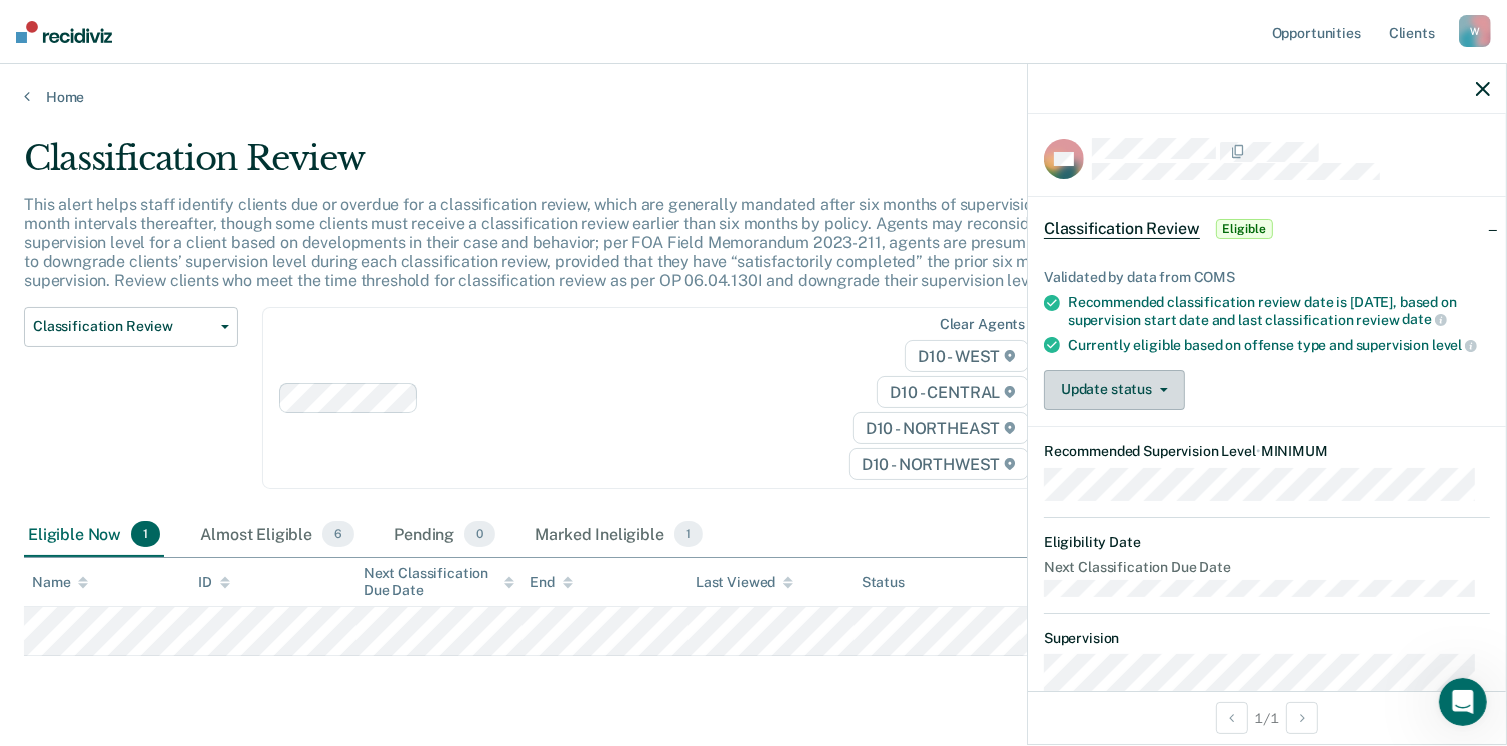 click on "Update status" at bounding box center (1114, 390) 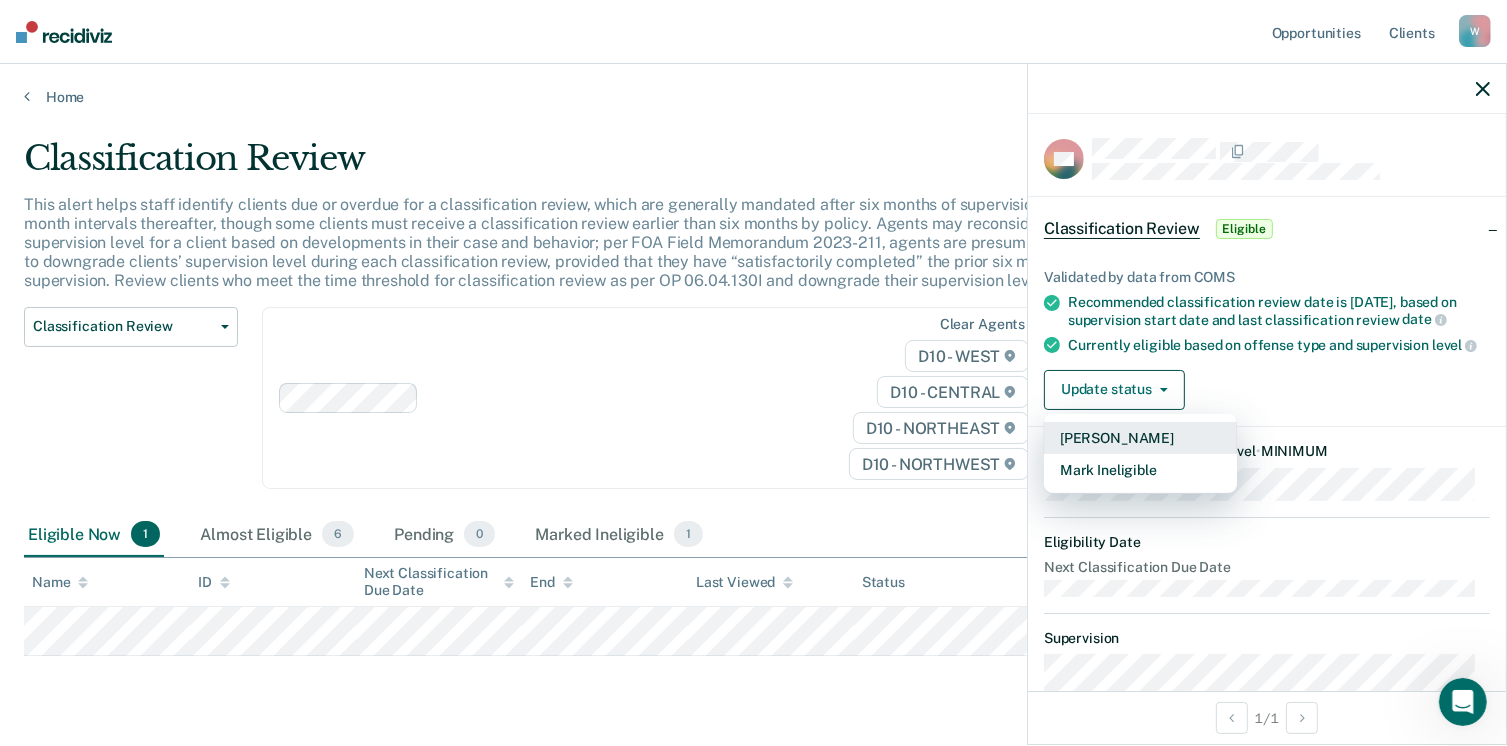 click on "[PERSON_NAME]" at bounding box center (1140, 438) 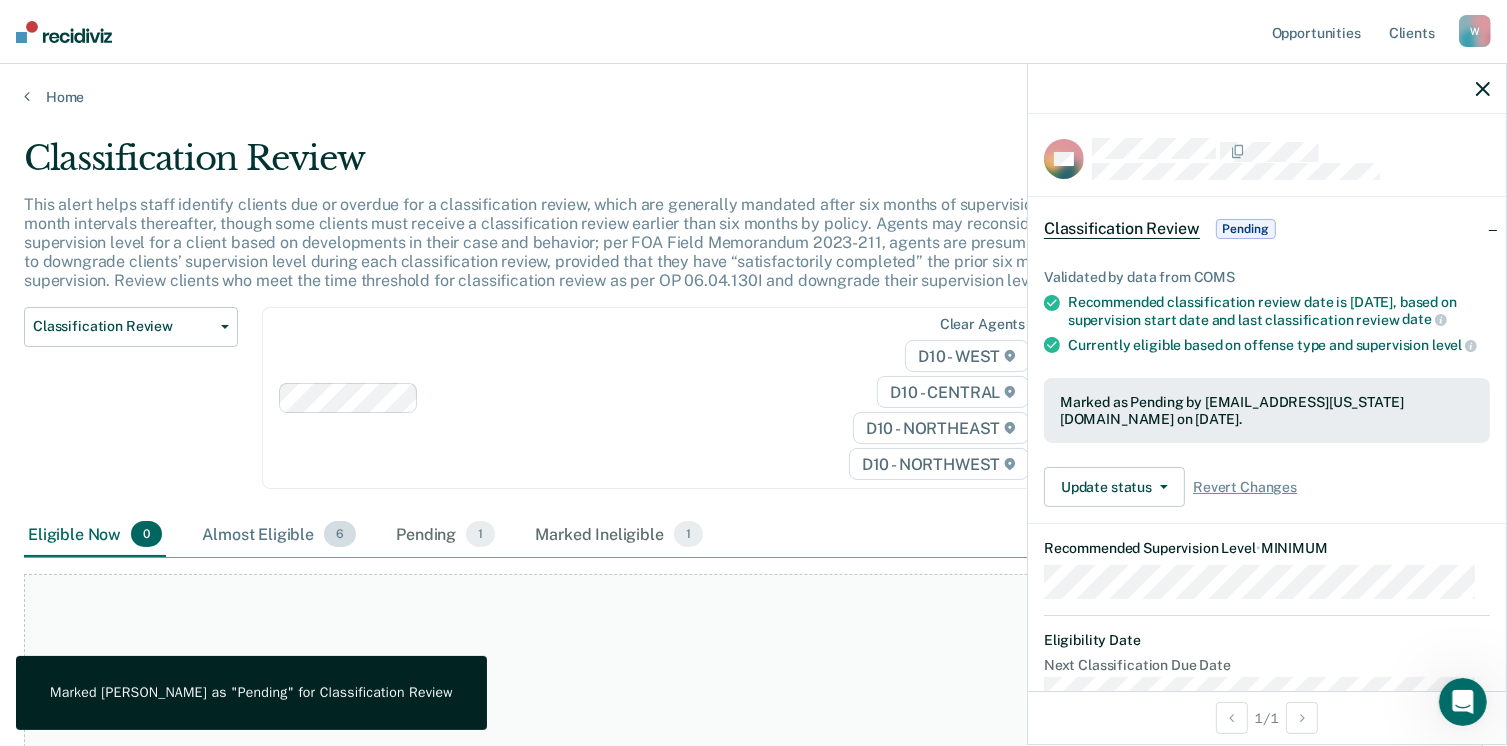 click on "Almost Eligible 6" at bounding box center (279, 535) 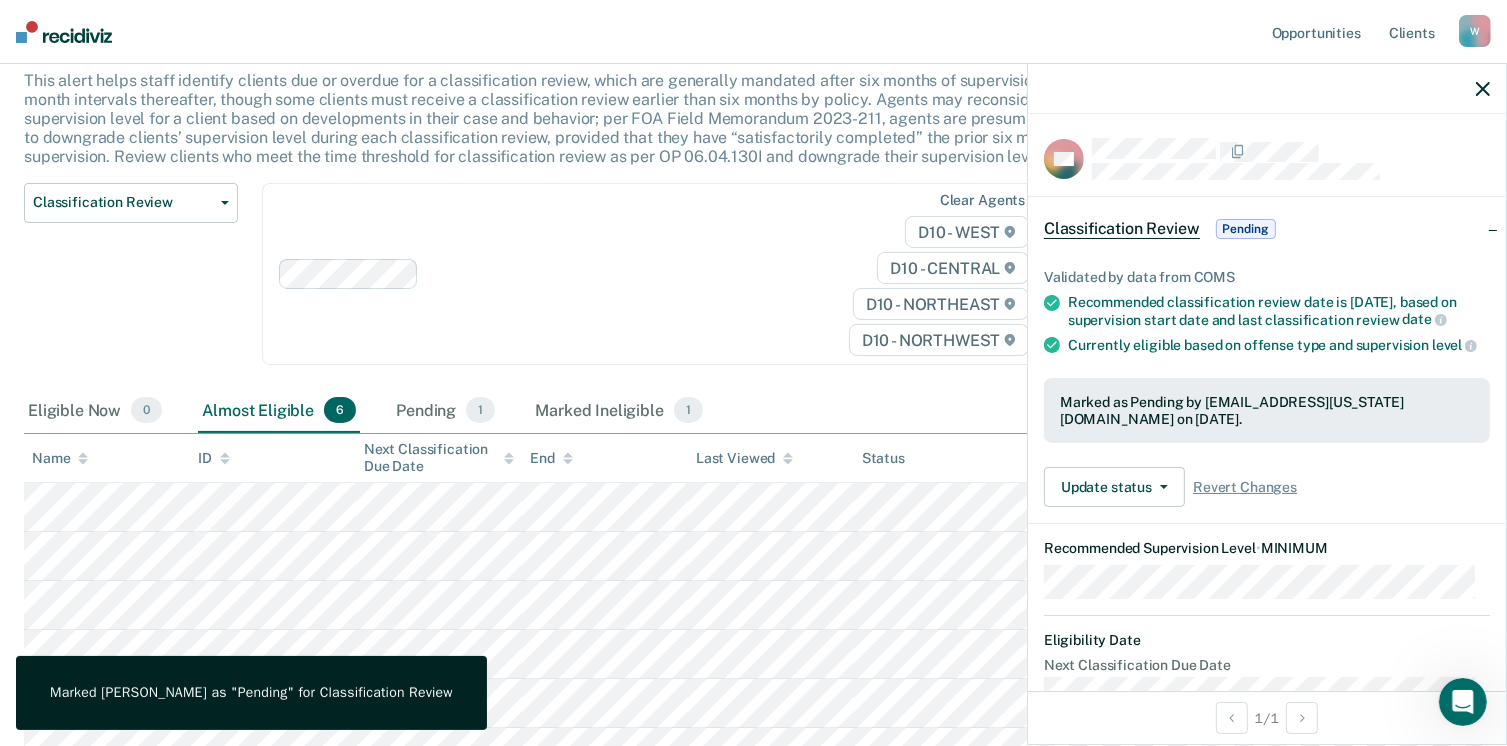 scroll, scrollTop: 0, scrollLeft: 0, axis: both 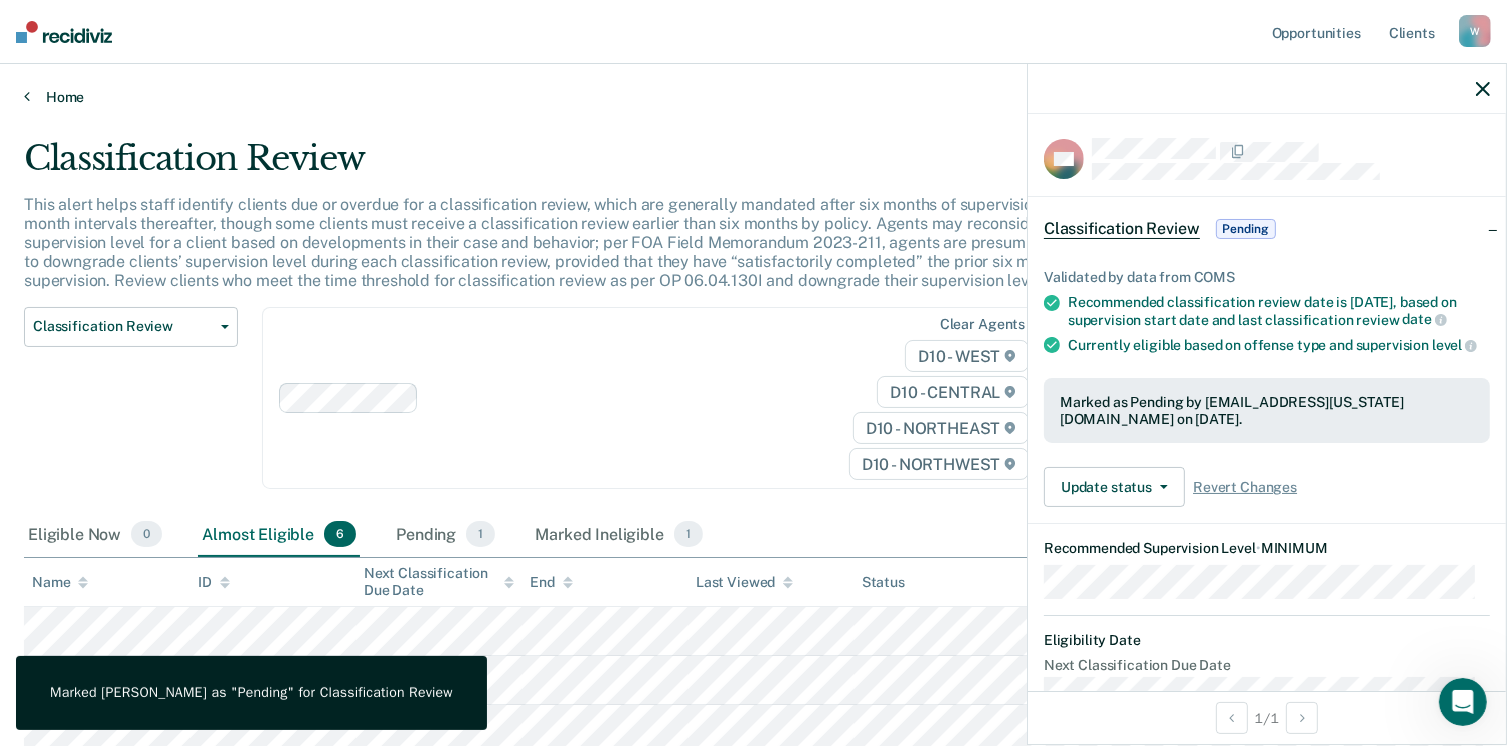 click at bounding box center [27, 96] 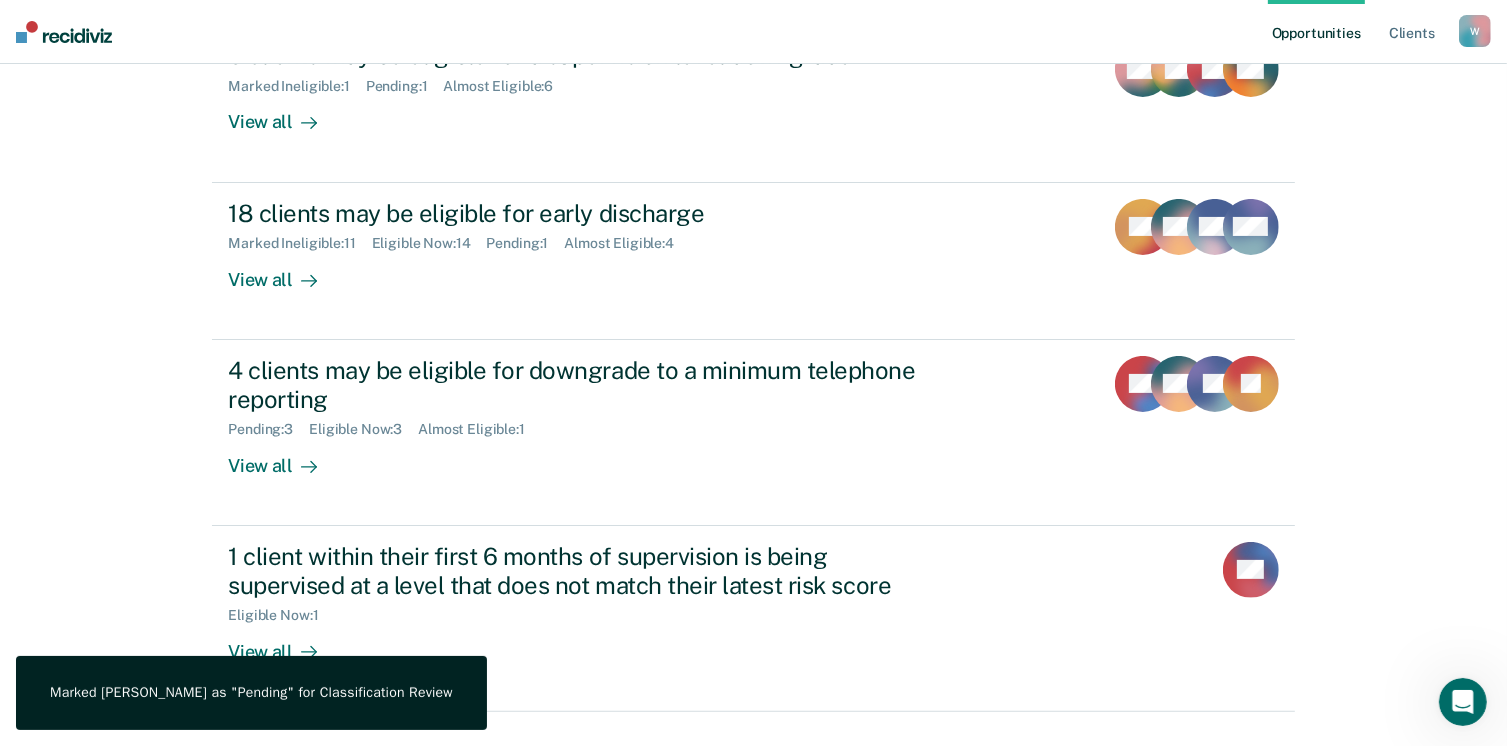 scroll, scrollTop: 400, scrollLeft: 0, axis: vertical 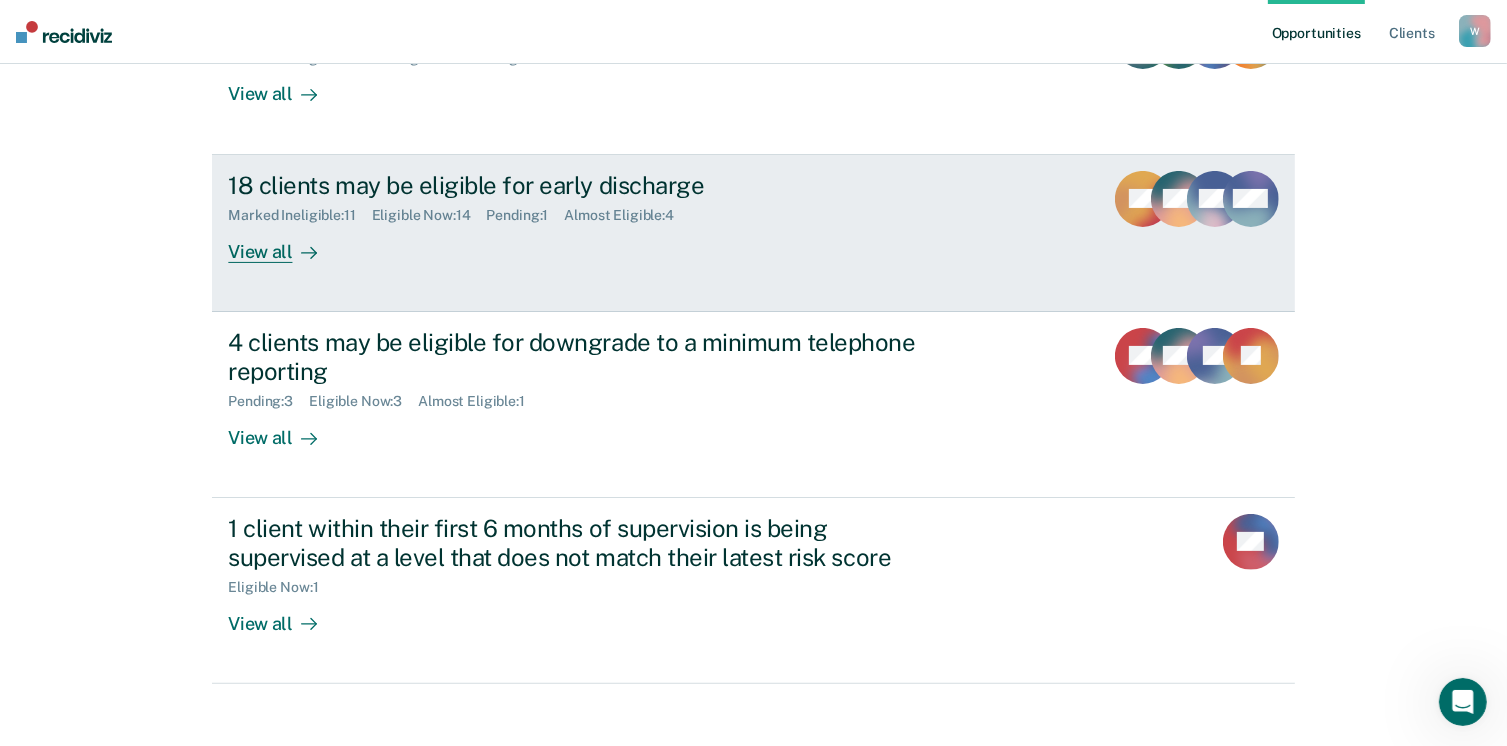 click on "18 clients may be eligible for early discharge Marked Ineligible :  11 Eligible Now :  14 Pending :  1 Almost Eligible :  4 View all" at bounding box center [603, 217] 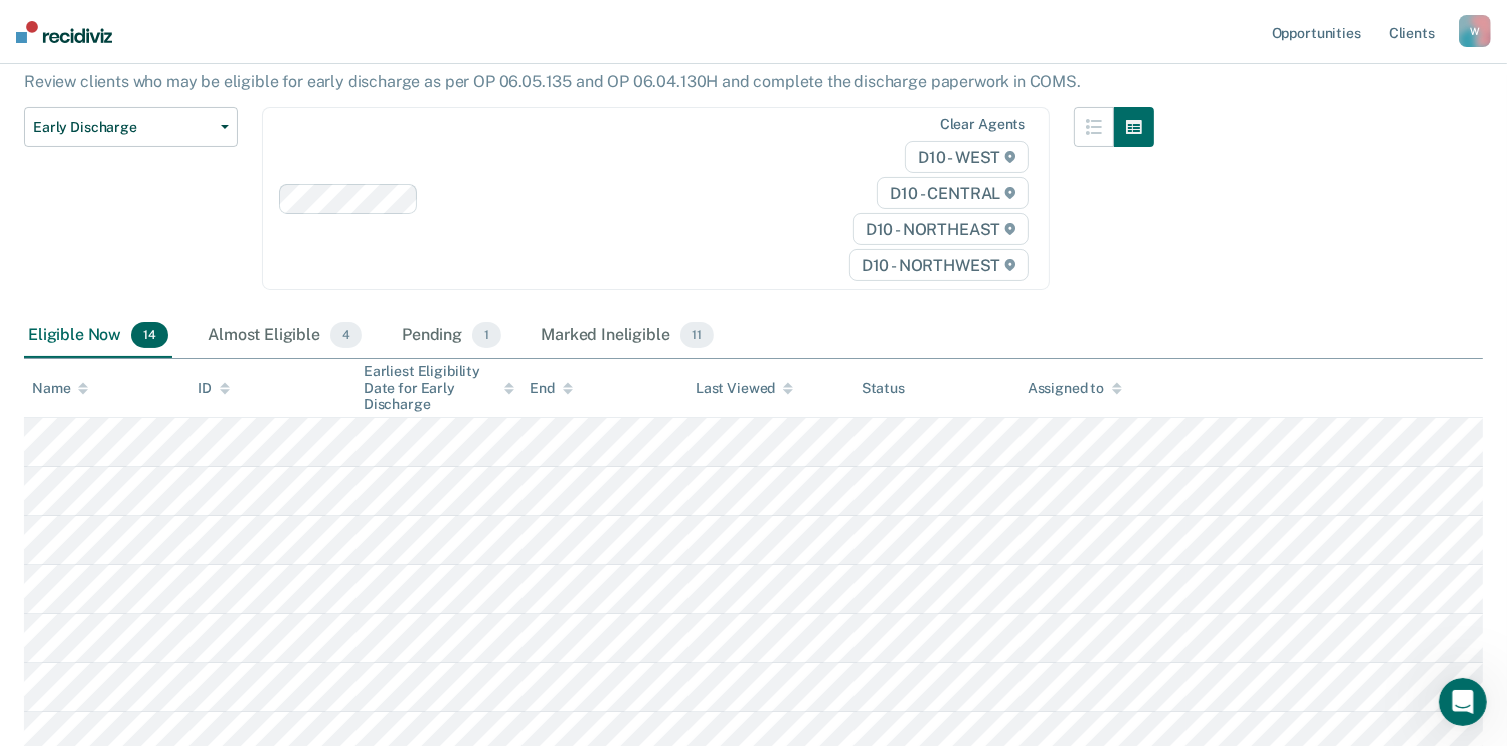 scroll, scrollTop: 0, scrollLeft: 0, axis: both 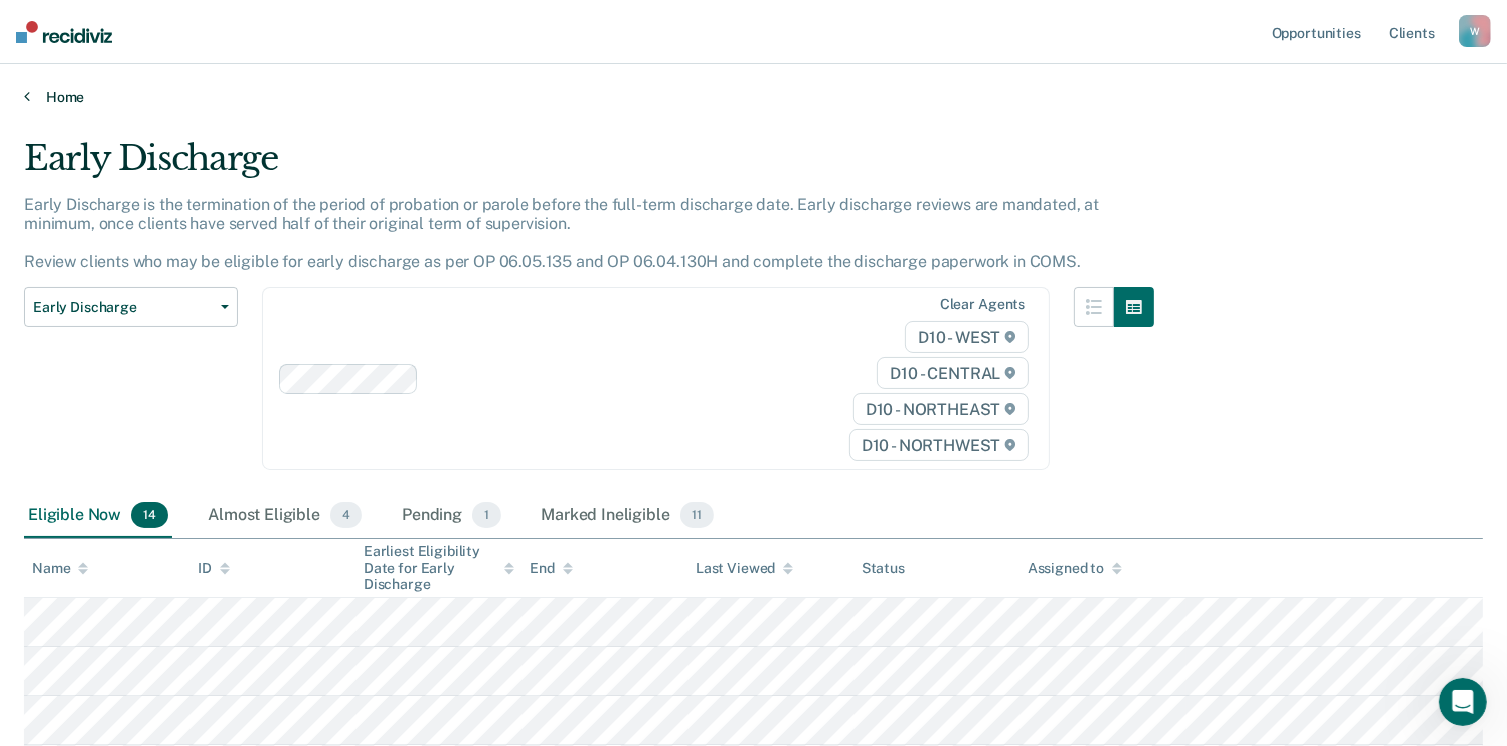 click on "Home" at bounding box center [753, 97] 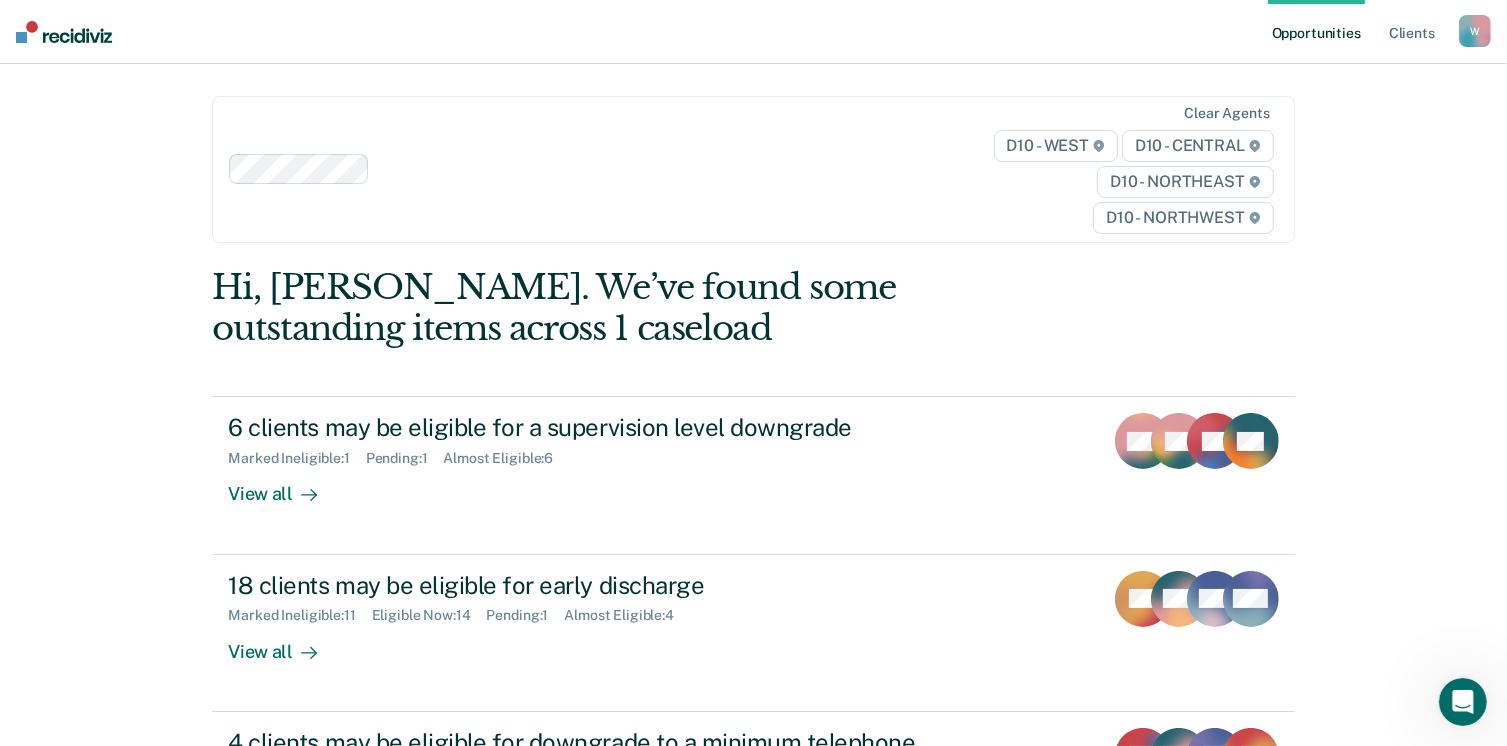 scroll, scrollTop: 400, scrollLeft: 0, axis: vertical 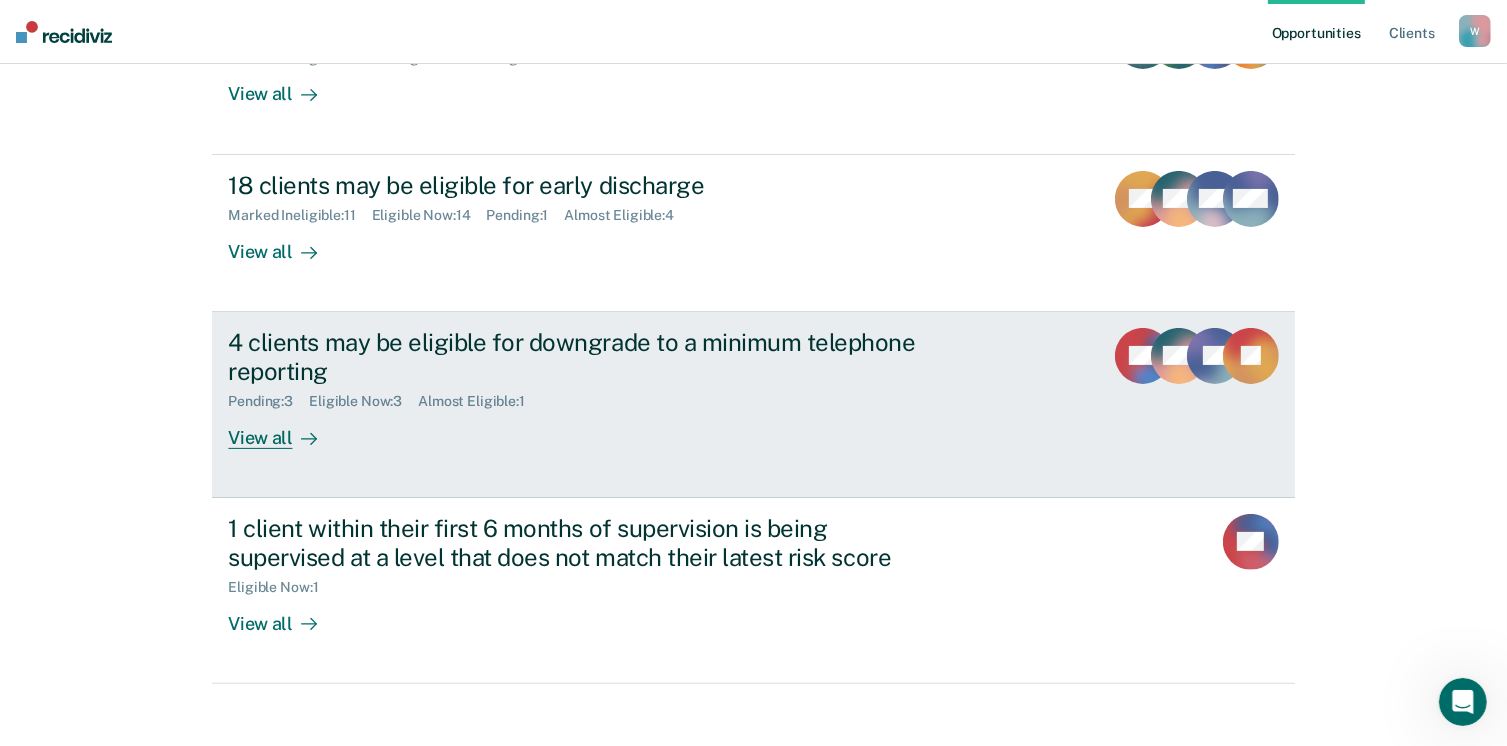 click on "Pending :  3 Eligible Now :  3 Almost Eligible :  1" at bounding box center (579, 397) 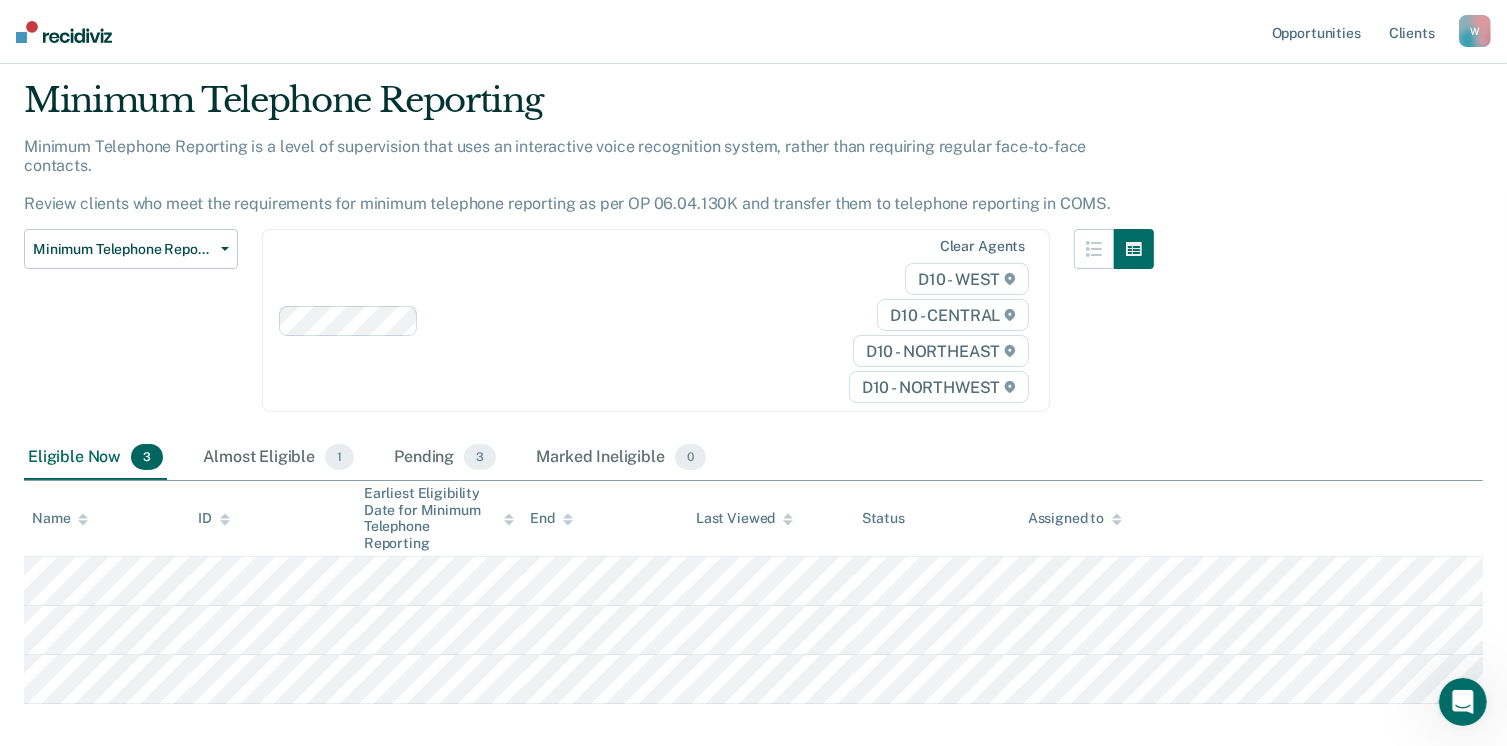 scroll, scrollTop: 0, scrollLeft: 0, axis: both 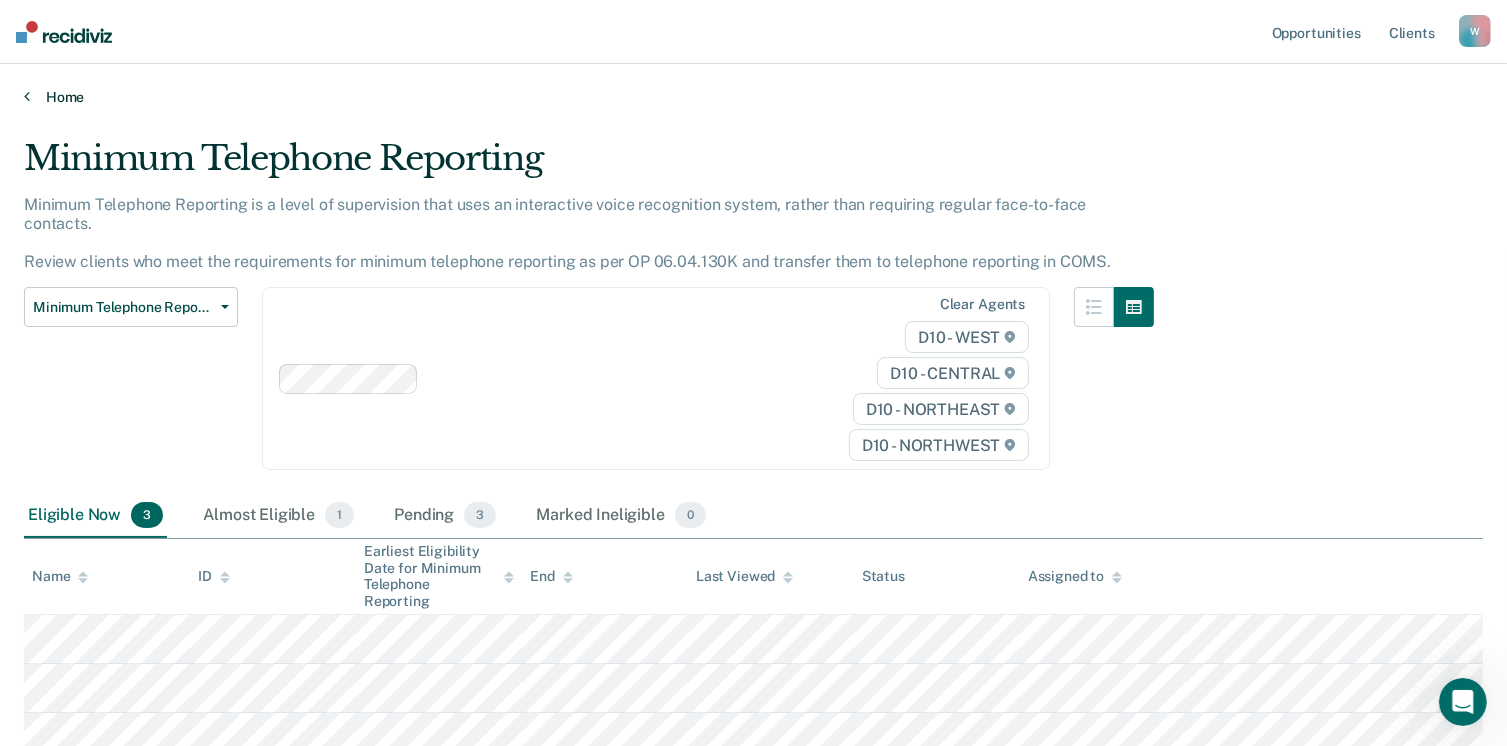 click on "Home" at bounding box center (753, 97) 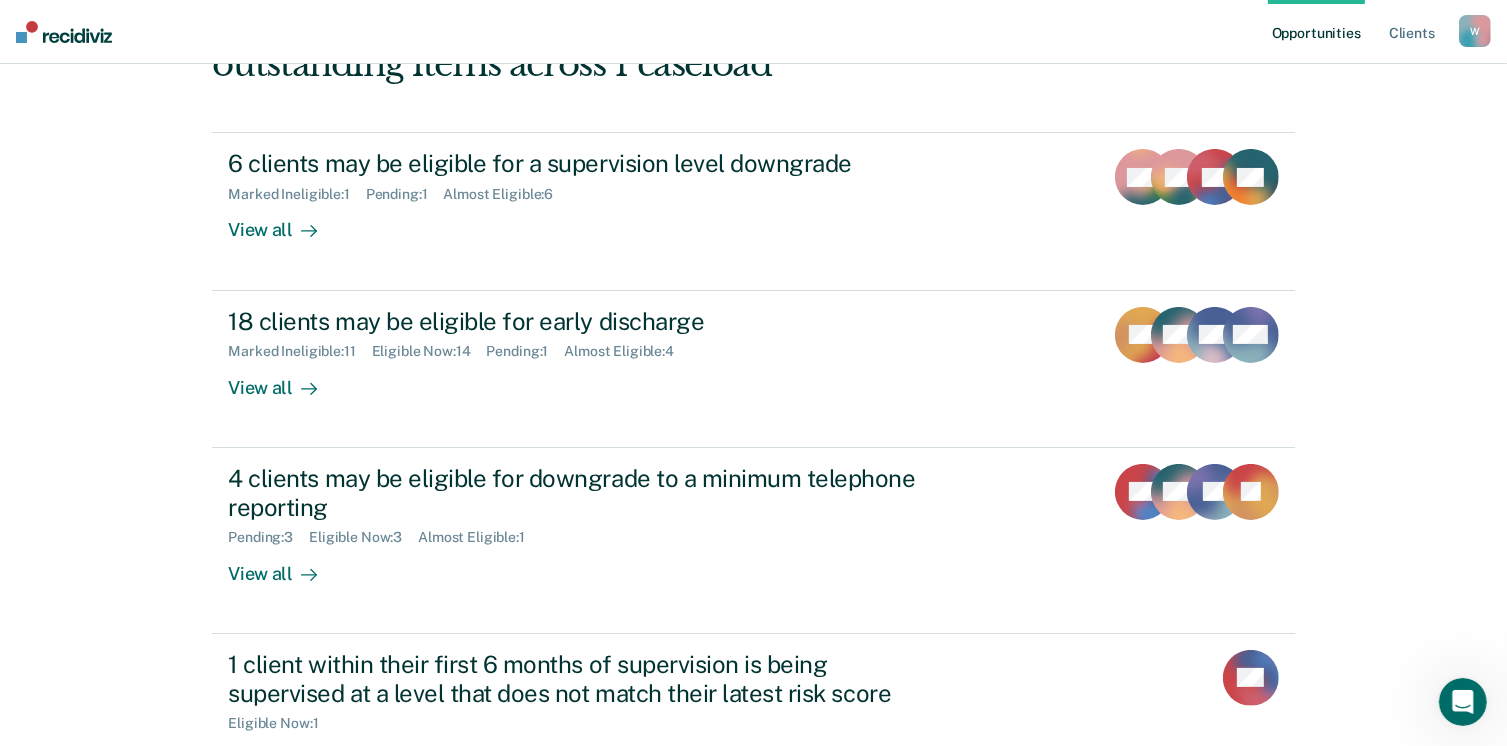 scroll, scrollTop: 400, scrollLeft: 0, axis: vertical 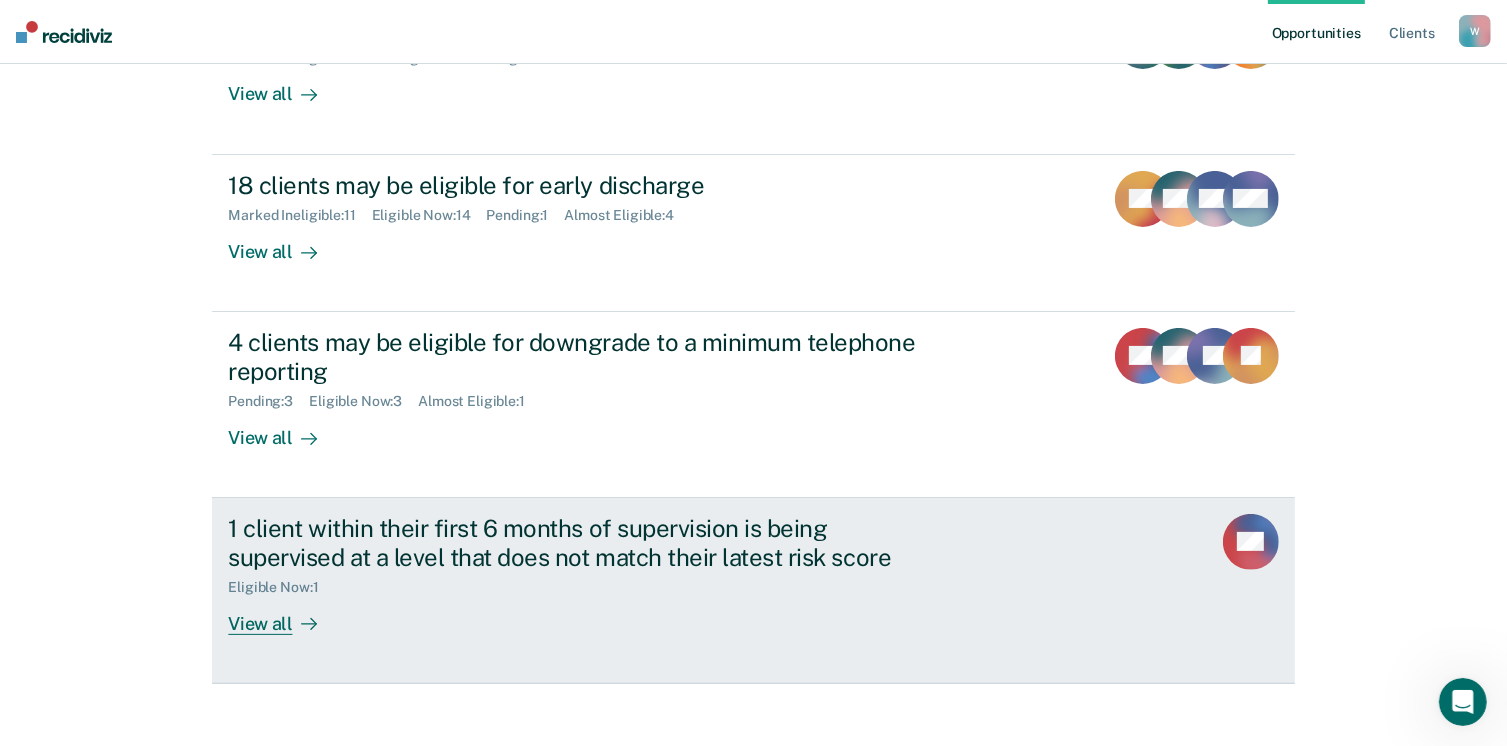 click on "1 client within their first 6 months of supervision is being supervised at a level that does not match their latest risk score Eligible Now :  1 View all   DH" at bounding box center [753, 591] 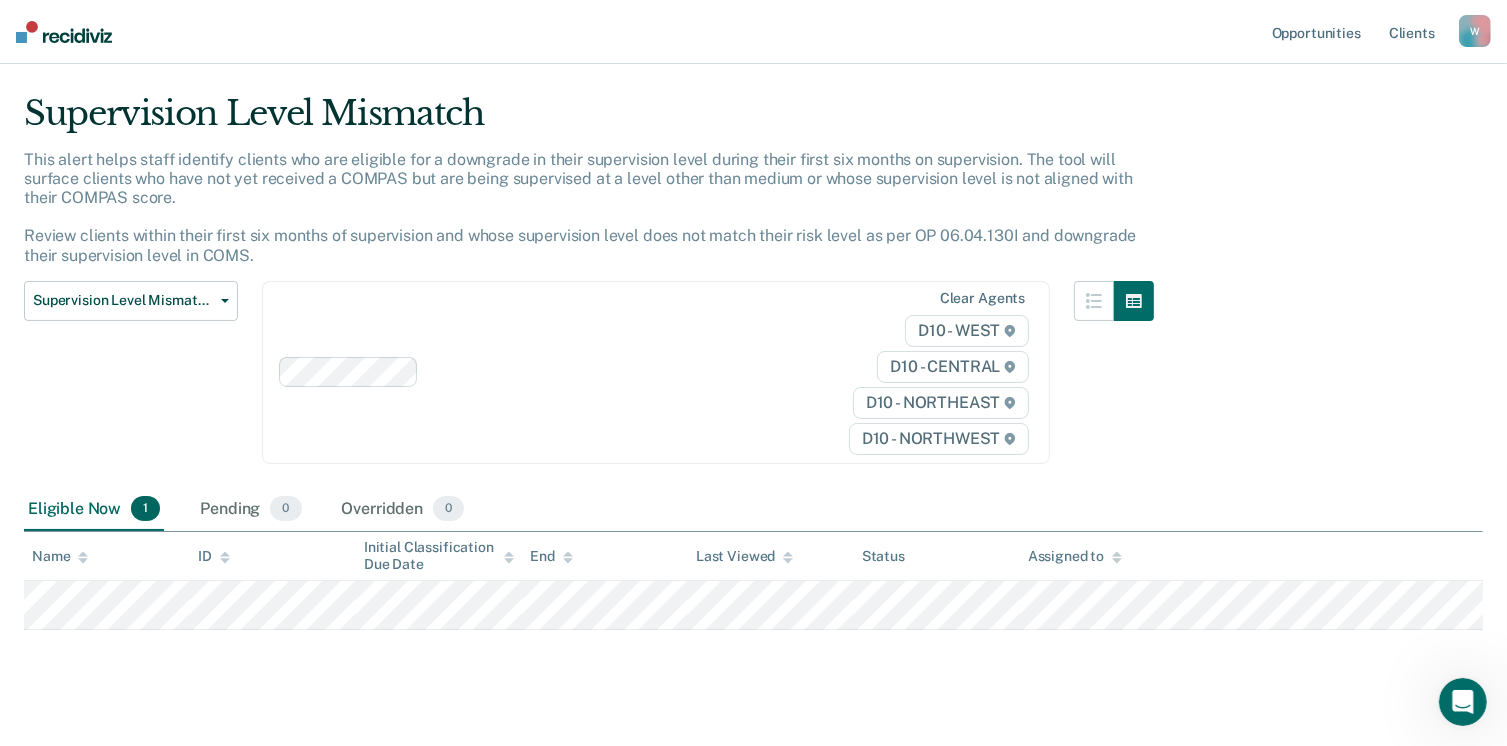 scroll, scrollTop: 71, scrollLeft: 0, axis: vertical 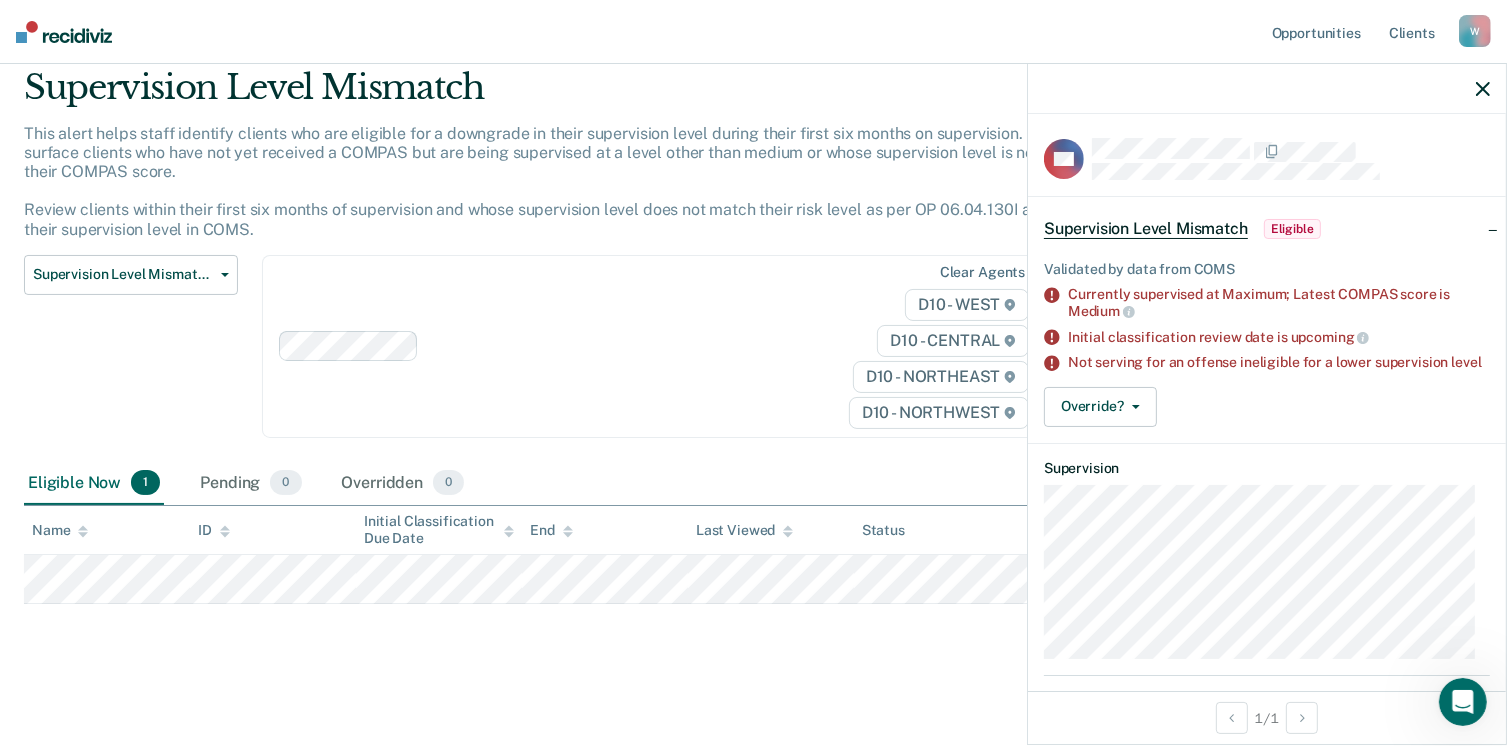 click at bounding box center [1267, 89] 